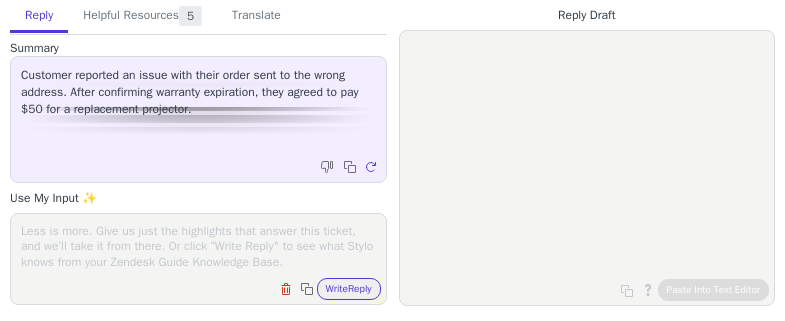 scroll, scrollTop: 0, scrollLeft: 0, axis: both 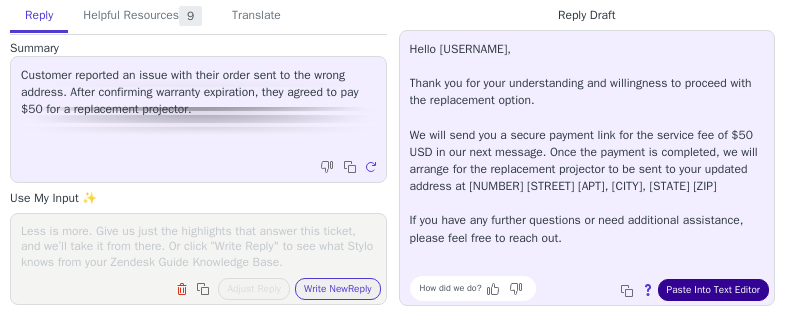 click on "Paste Into Text Editor" at bounding box center (713, 290) 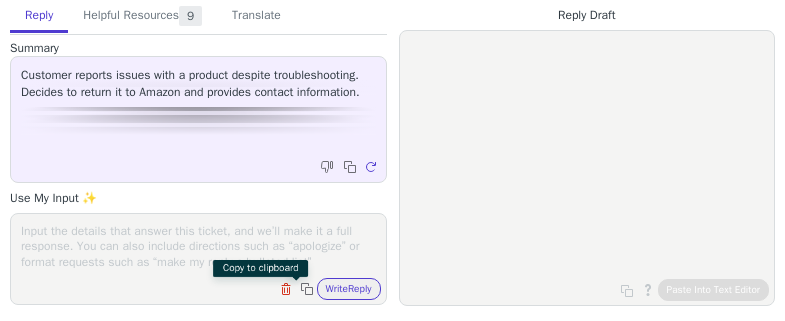 scroll, scrollTop: 0, scrollLeft: 0, axis: both 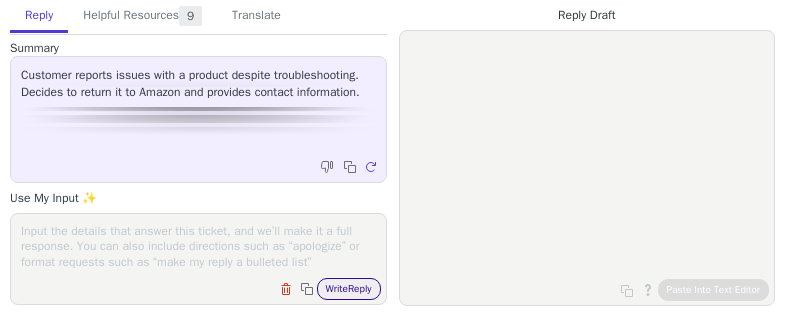 click on "Write  Reply" at bounding box center (349, 289) 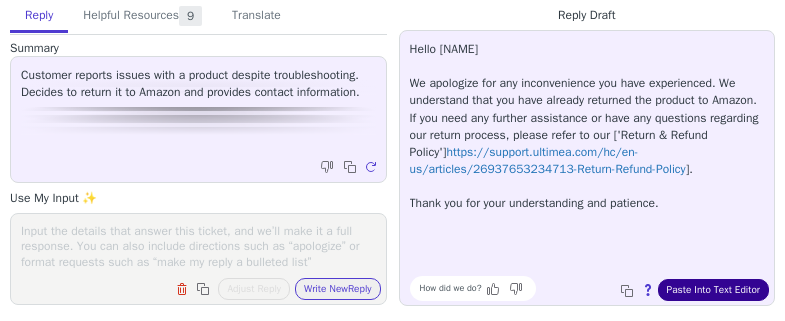 click on "Paste Into Text Editor" at bounding box center [713, 290] 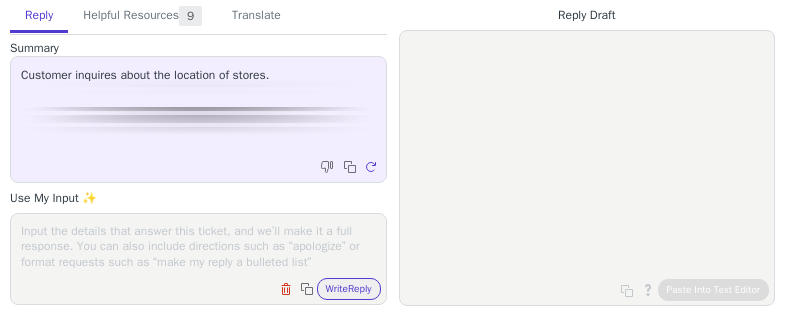 scroll, scrollTop: 0, scrollLeft: 0, axis: both 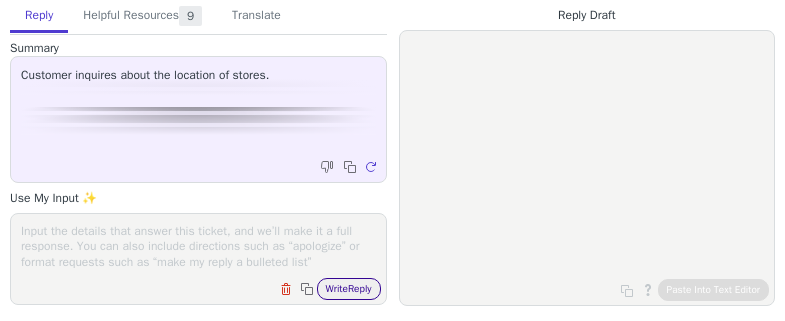 click on "Write  Reply" at bounding box center [349, 289] 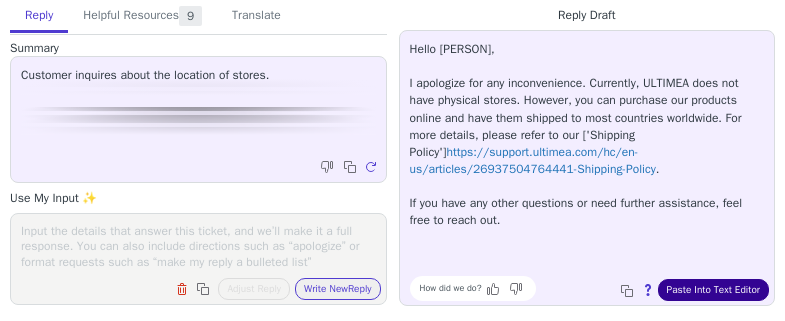 click on "Paste Into Text Editor" at bounding box center (713, 290) 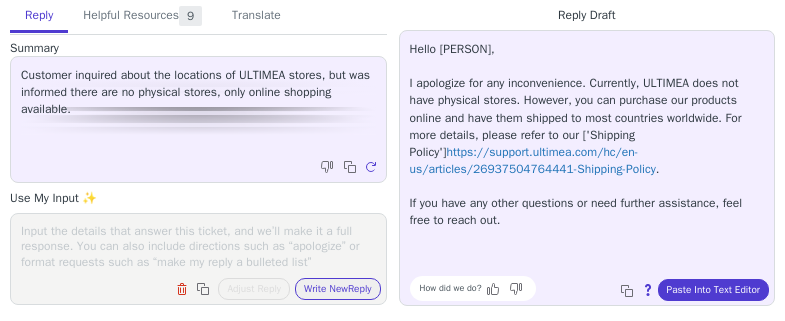 click on "Customer inquired about the locations of ULTIMEA stores, but was informed there are no physical stores, only online shopping available." at bounding box center (198, 92) 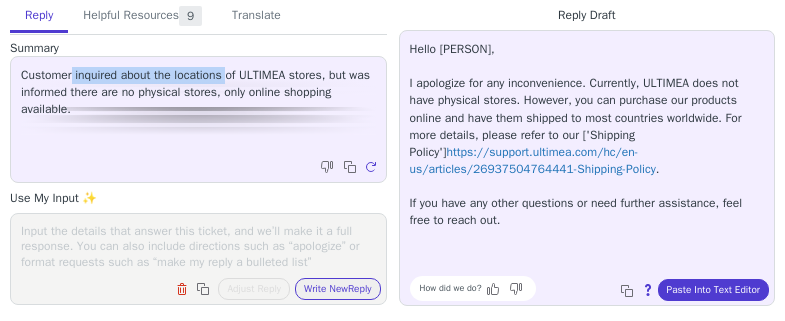 drag, startPoint x: 72, startPoint y: 76, endPoint x: 231, endPoint y: 79, distance: 159.0283 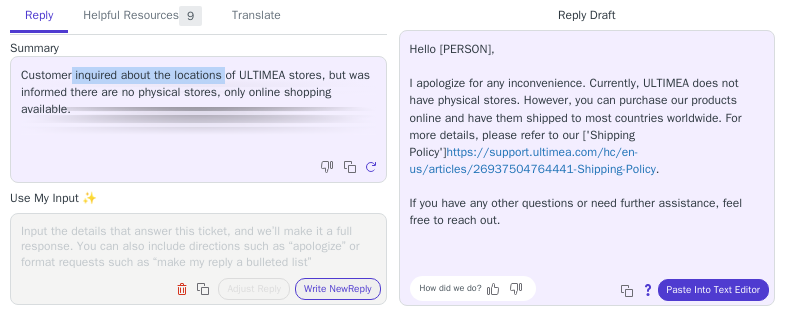 copy on "inquired about the locations" 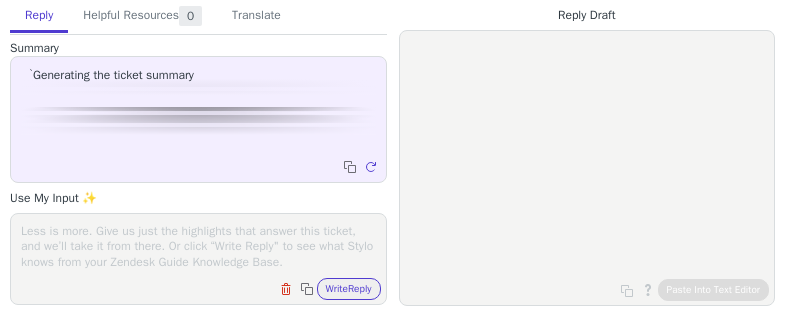 scroll, scrollTop: 0, scrollLeft: 0, axis: both 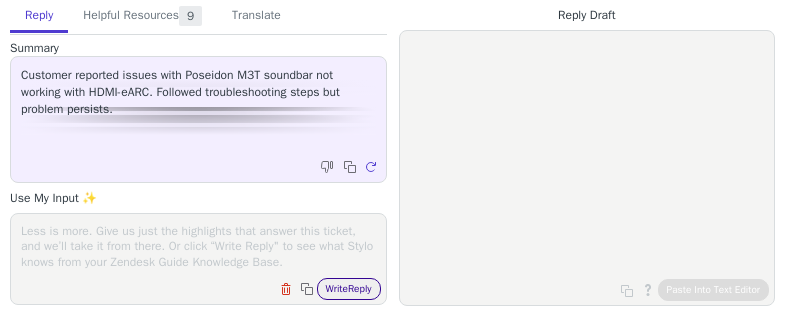 click on "Write  Reply" at bounding box center (349, 289) 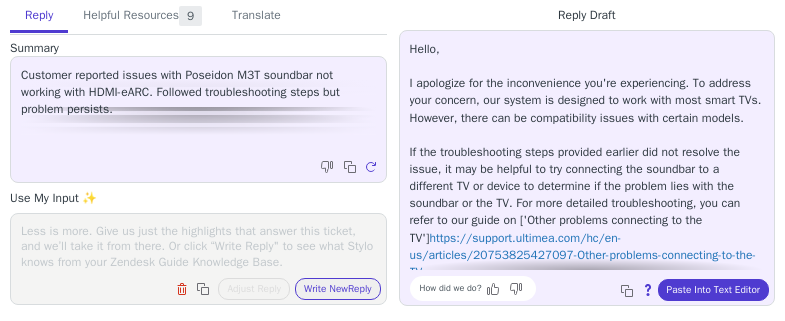 scroll, scrollTop: 113, scrollLeft: 0, axis: vertical 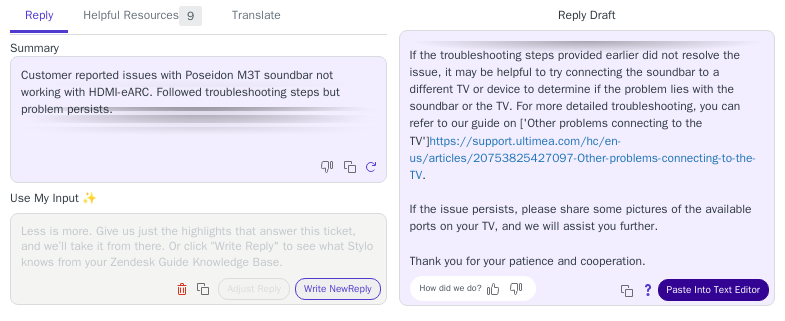 click on "Paste Into Text Editor" at bounding box center (713, 290) 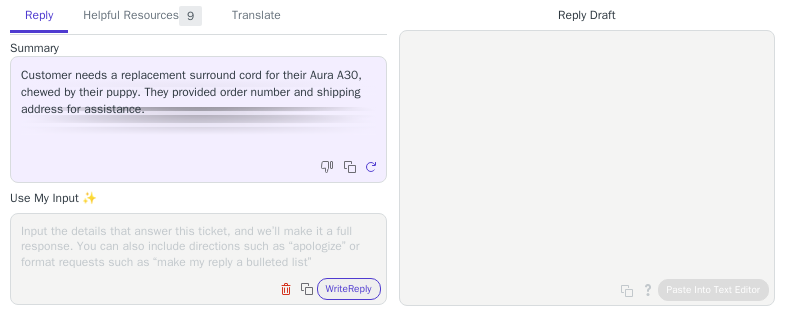 scroll, scrollTop: 0, scrollLeft: 0, axis: both 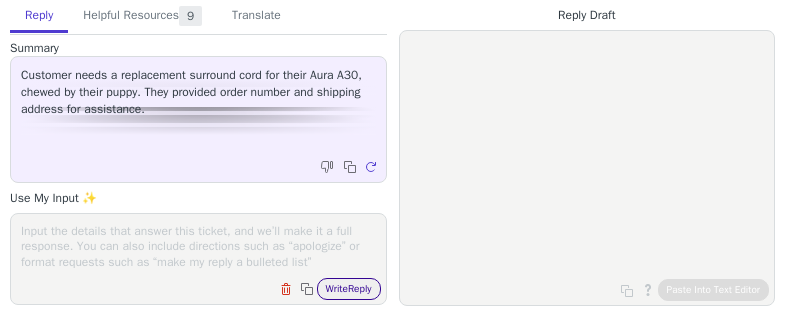 click on "Write  Reply" at bounding box center [349, 289] 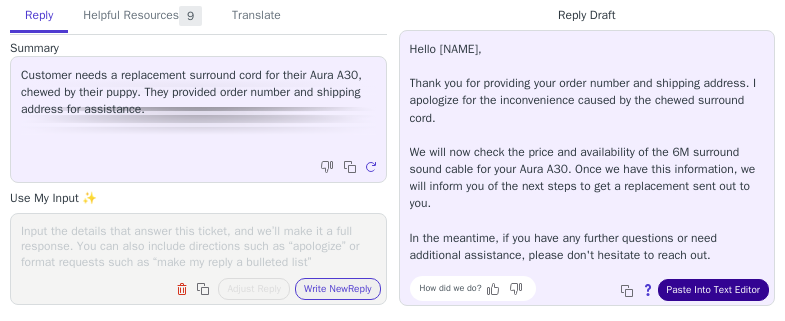 click on "Paste Into Text Editor" at bounding box center [713, 290] 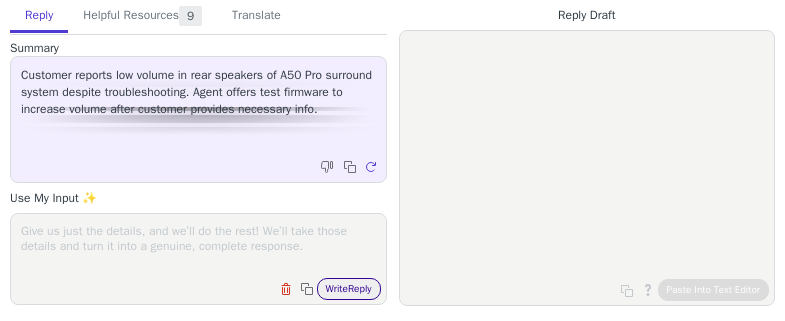 scroll, scrollTop: 0, scrollLeft: 0, axis: both 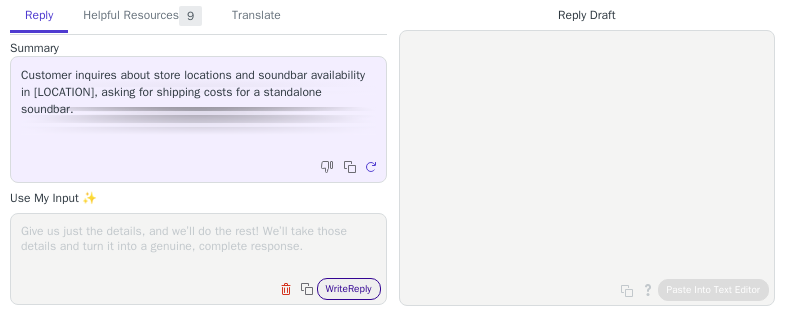 click on "Write  Reply" at bounding box center [349, 289] 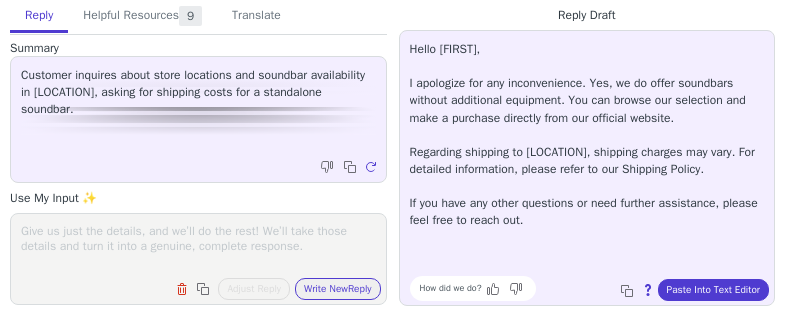drag, startPoint x: 529, startPoint y: 151, endPoint x: 587, endPoint y: 152, distance: 58.00862 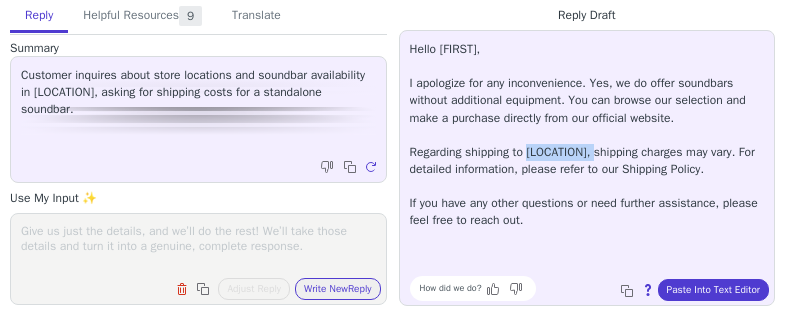 drag, startPoint x: 591, startPoint y: 151, endPoint x: 530, endPoint y: 149, distance: 61.03278 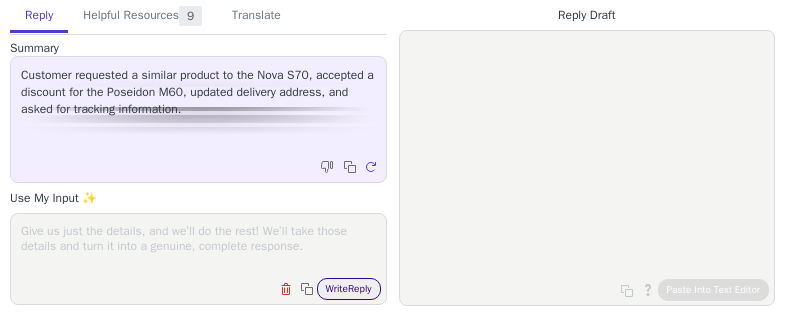 scroll, scrollTop: 0, scrollLeft: 0, axis: both 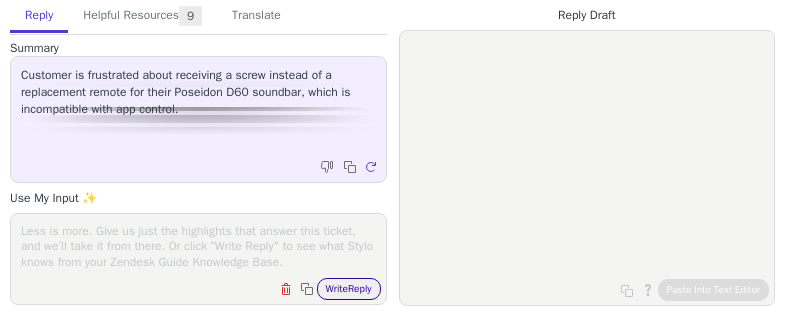 click on "Write  Reply" at bounding box center [349, 289] 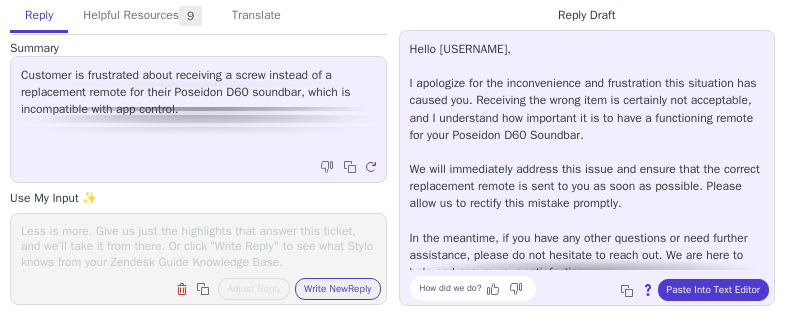 scroll, scrollTop: 44, scrollLeft: 0, axis: vertical 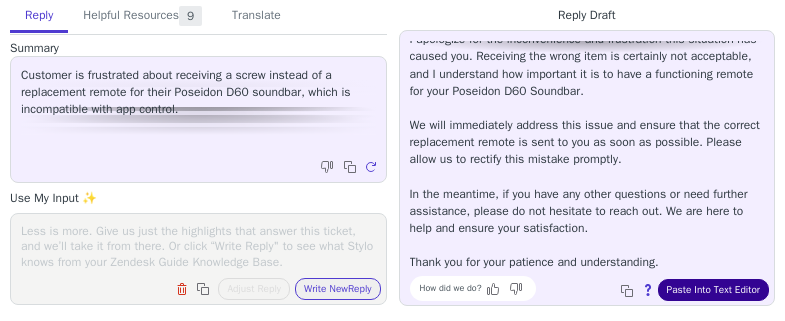 click on "Paste Into Text Editor" at bounding box center [713, 290] 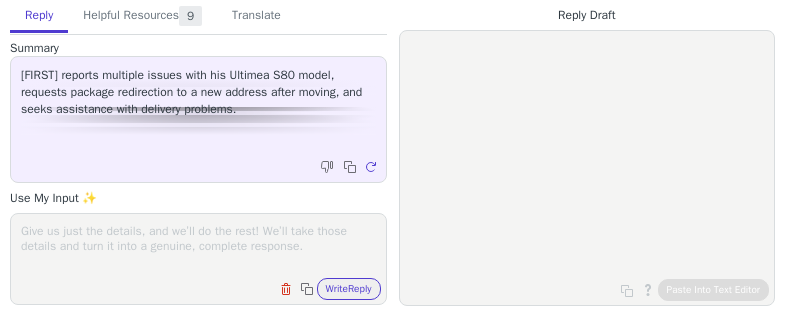 scroll, scrollTop: 0, scrollLeft: 0, axis: both 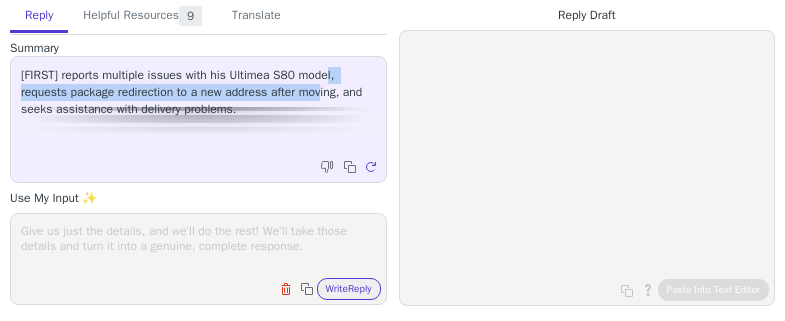 drag, startPoint x: 319, startPoint y: 75, endPoint x: 290, endPoint y: 93, distance: 34.132095 